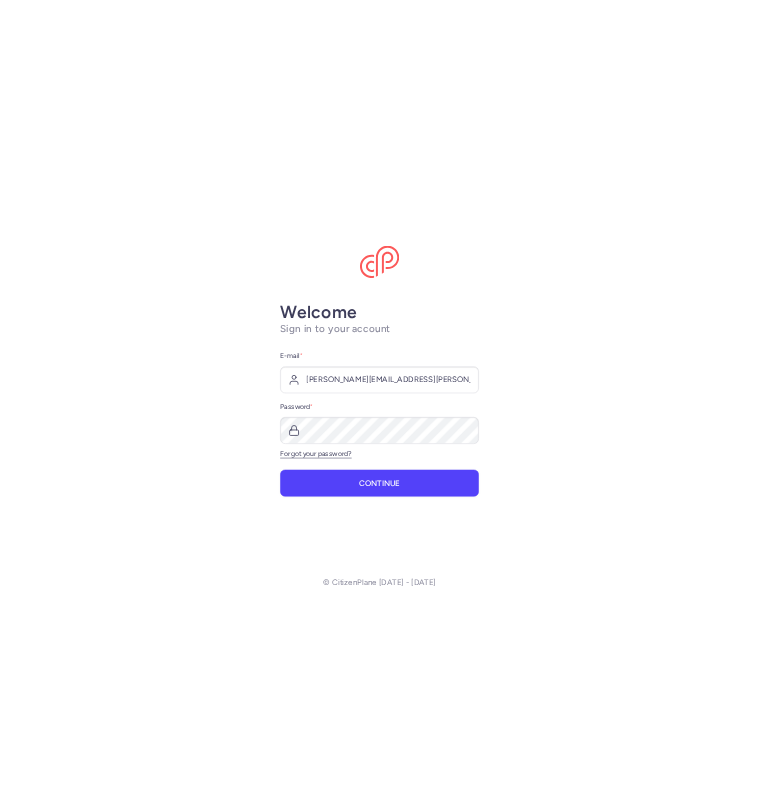 scroll, scrollTop: 0, scrollLeft: 0, axis: both 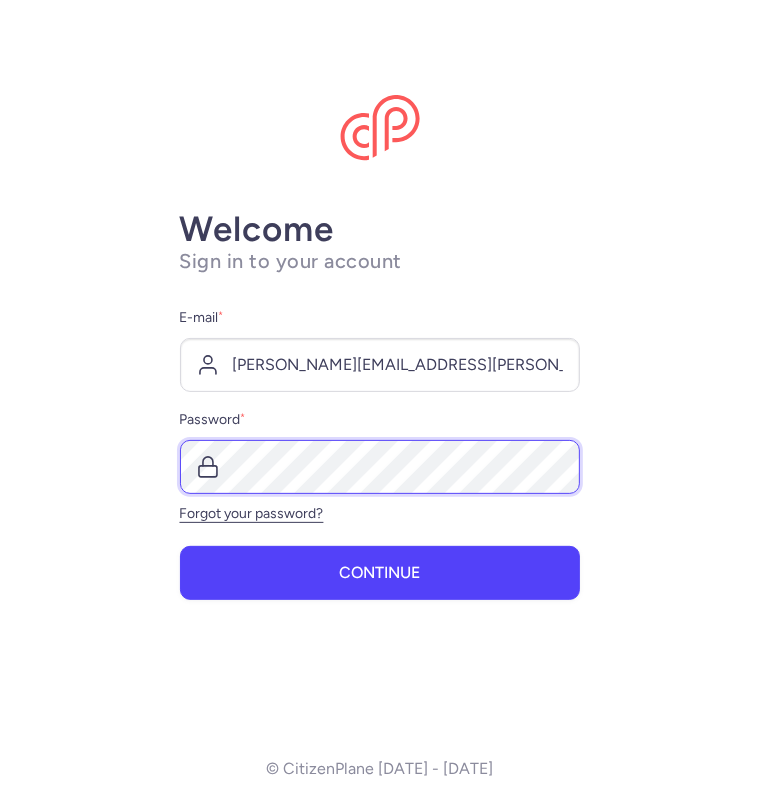 click on "Continue" at bounding box center [380, 573] 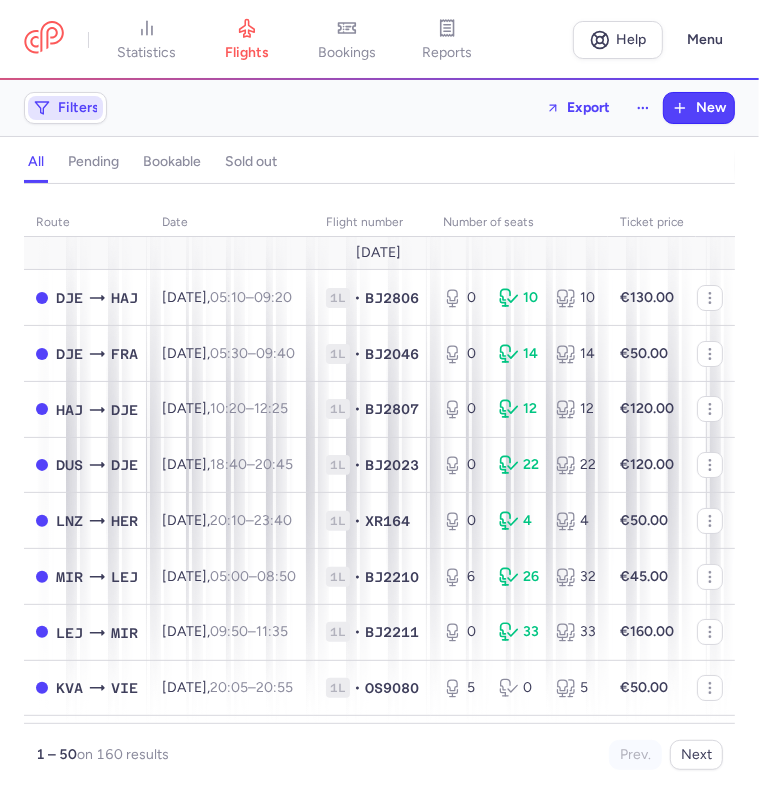 click 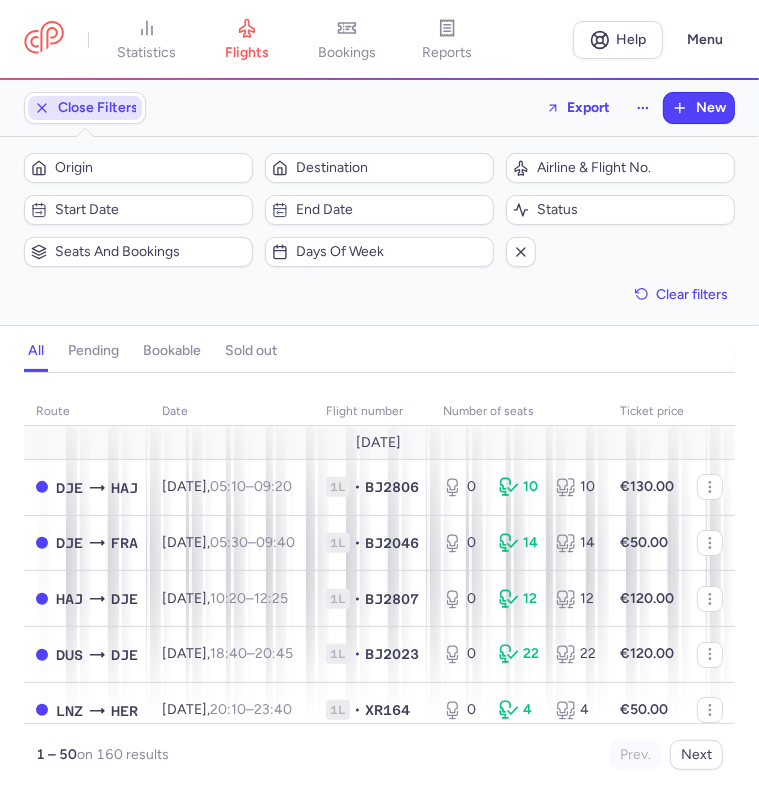 scroll, scrollTop: 0, scrollLeft: 0, axis: both 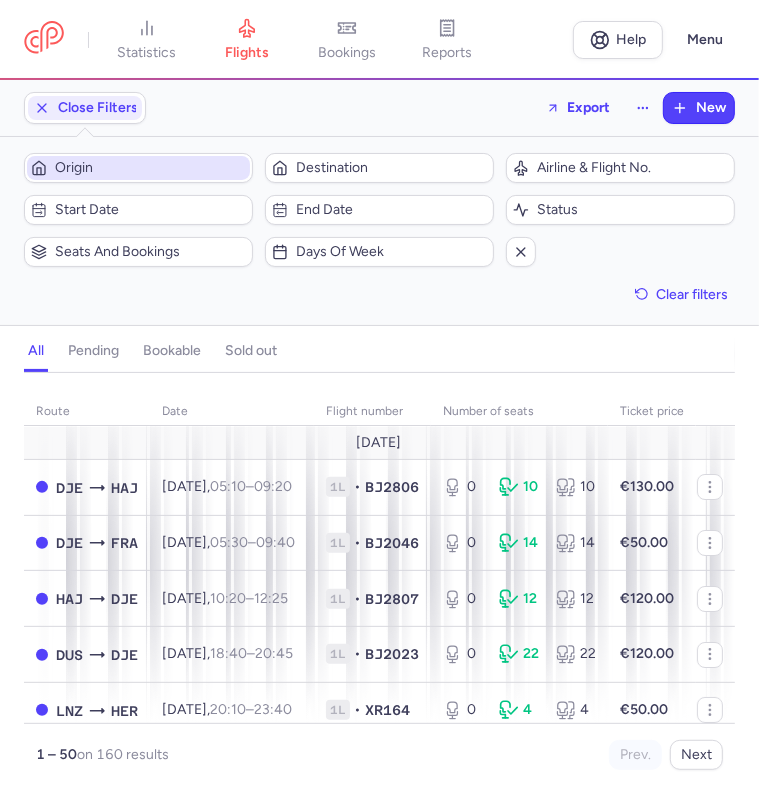click on "Origin" at bounding box center [150, 168] 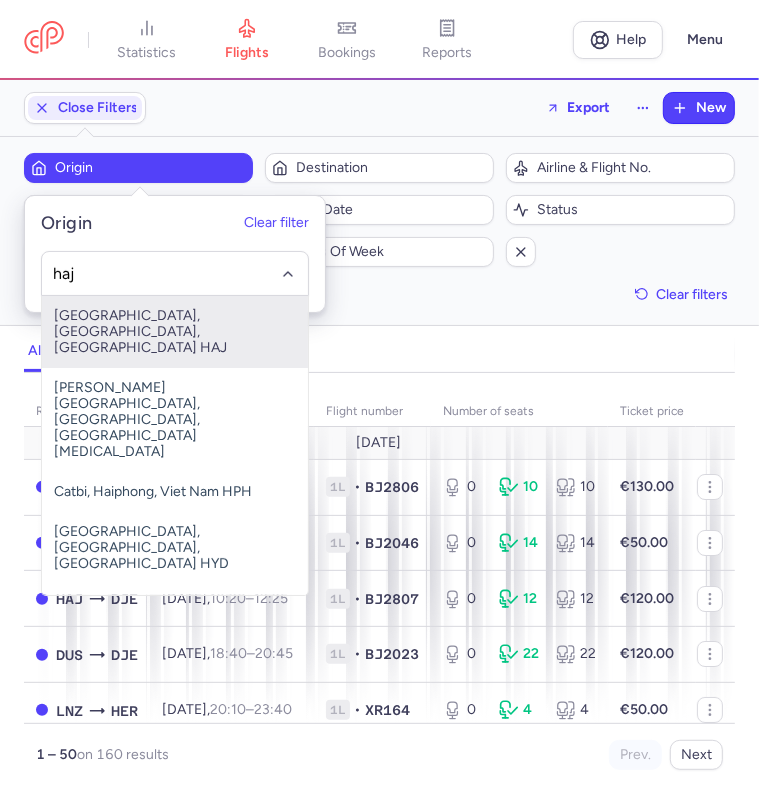 type on "haj" 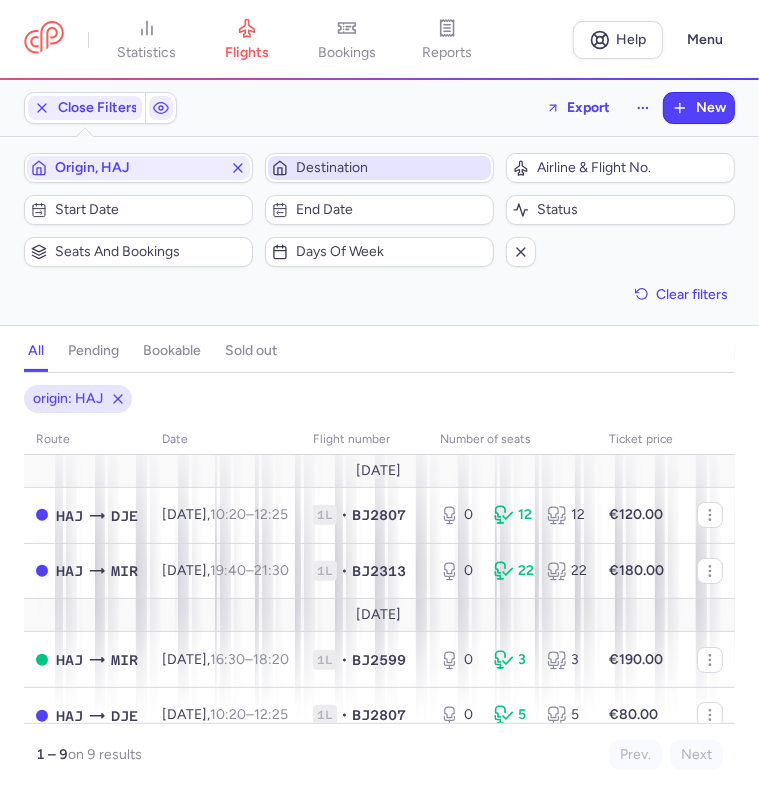 click on "Destination" at bounding box center [391, 168] 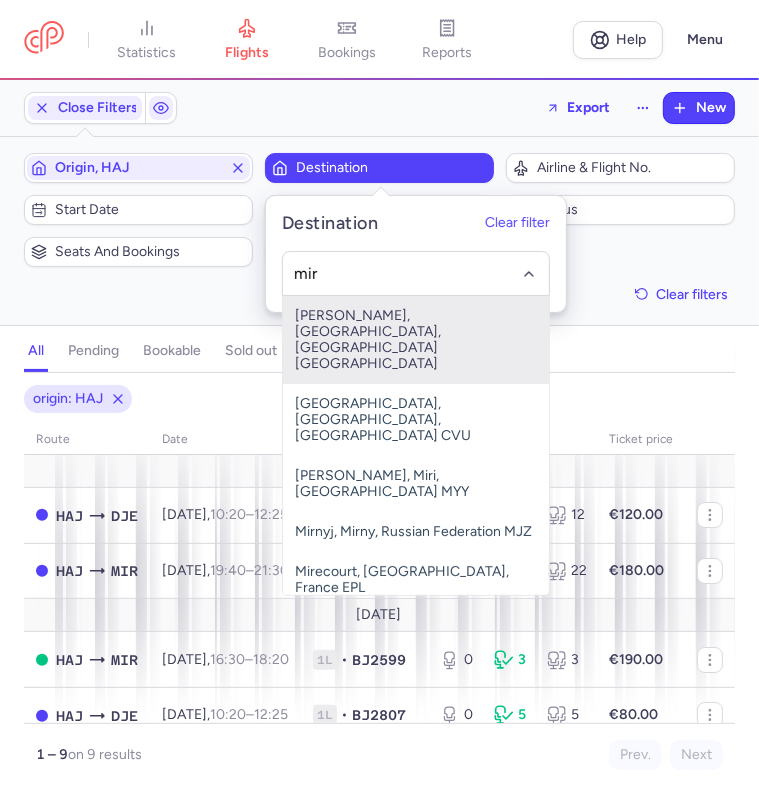 type on "mir" 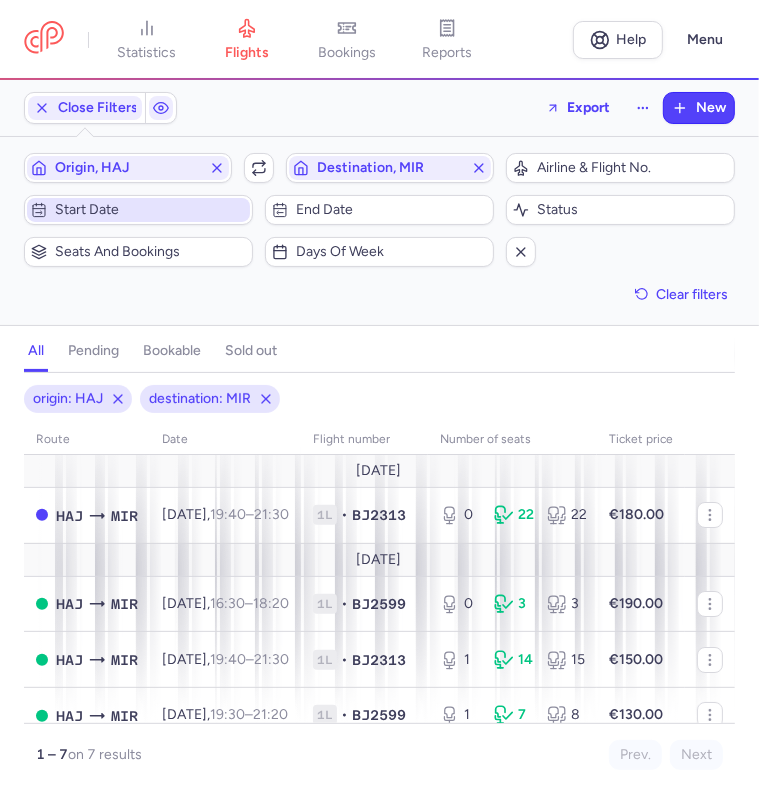 click on "Start date" at bounding box center (150, 210) 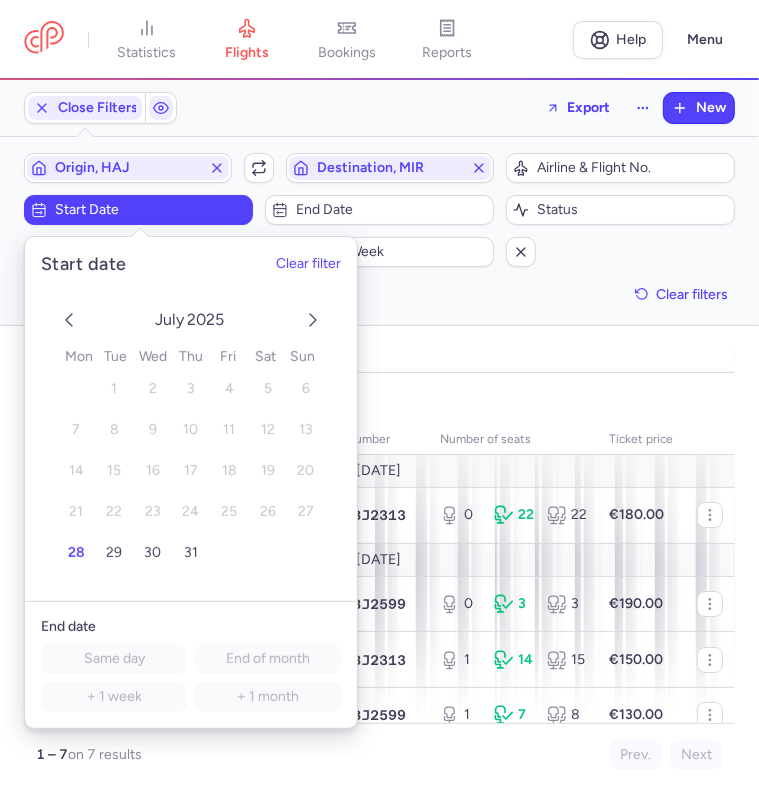click 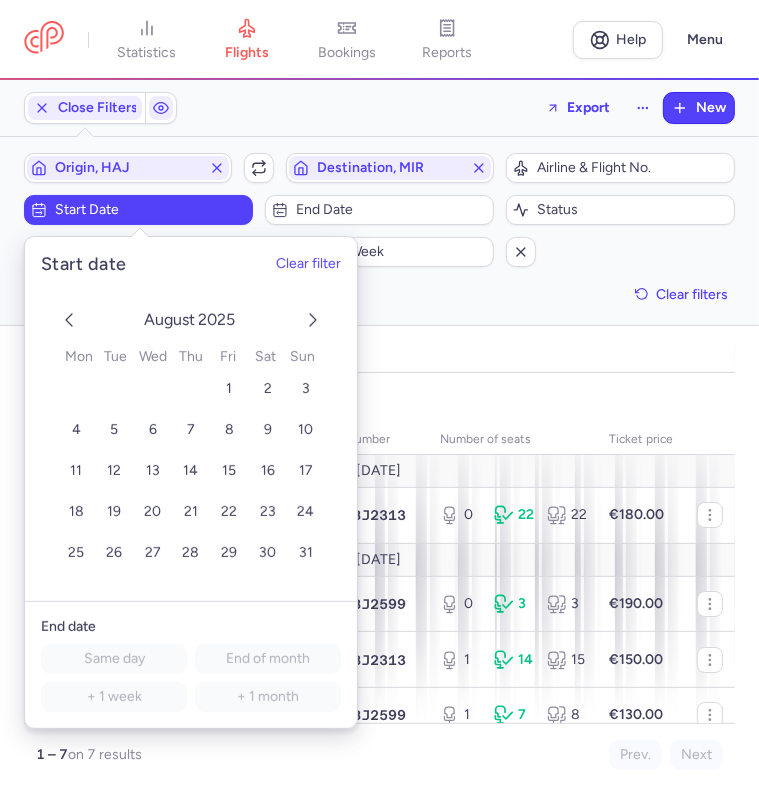 click 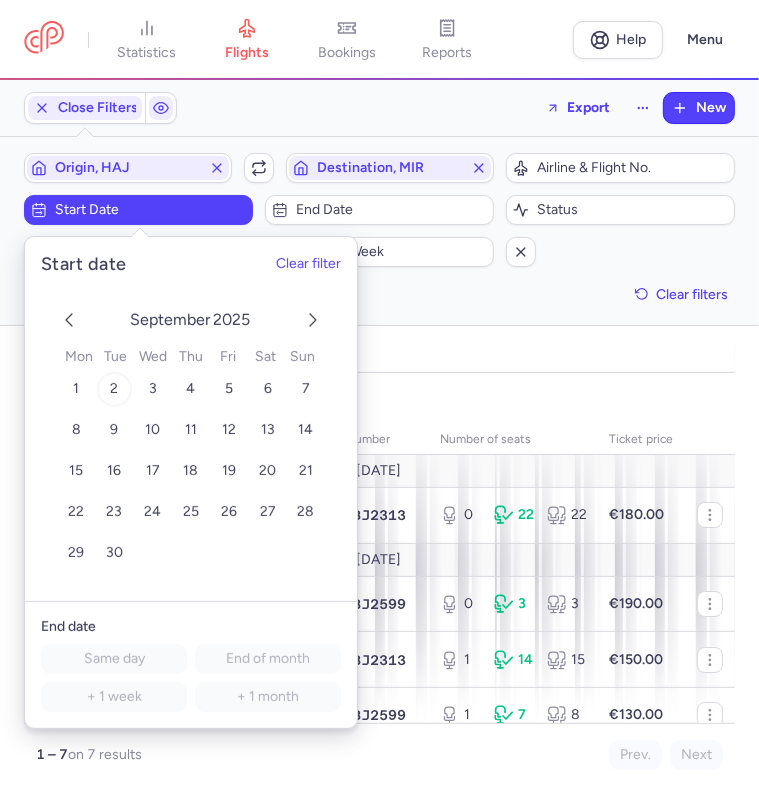 click on "2" at bounding box center (114, 389) 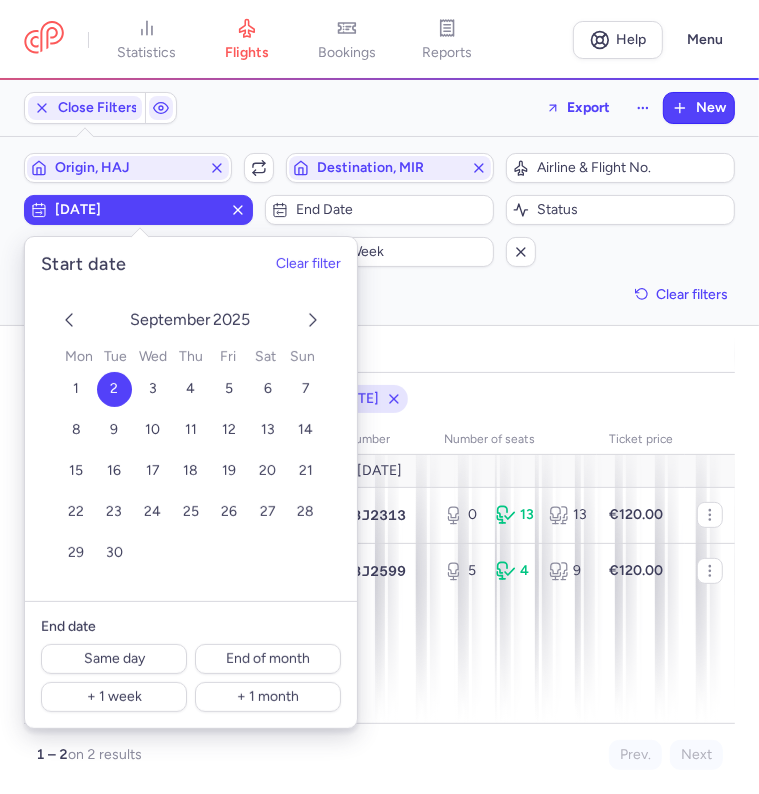 click on "Filters (3) – 2 results  Origin, HAJ  Include return  Destination, MIR  Airline & Flight No.  [DATE]  End date  Status  Seats and bookings  Days of week  Clear filters" at bounding box center (379, 231) 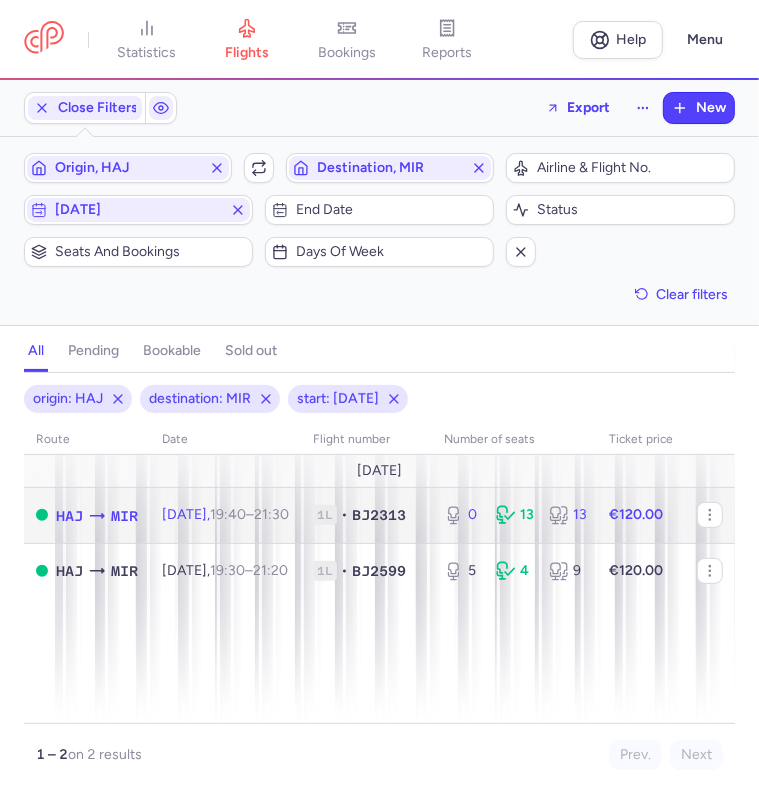 click on "[DATE]  19:40  –  21:30  +0" 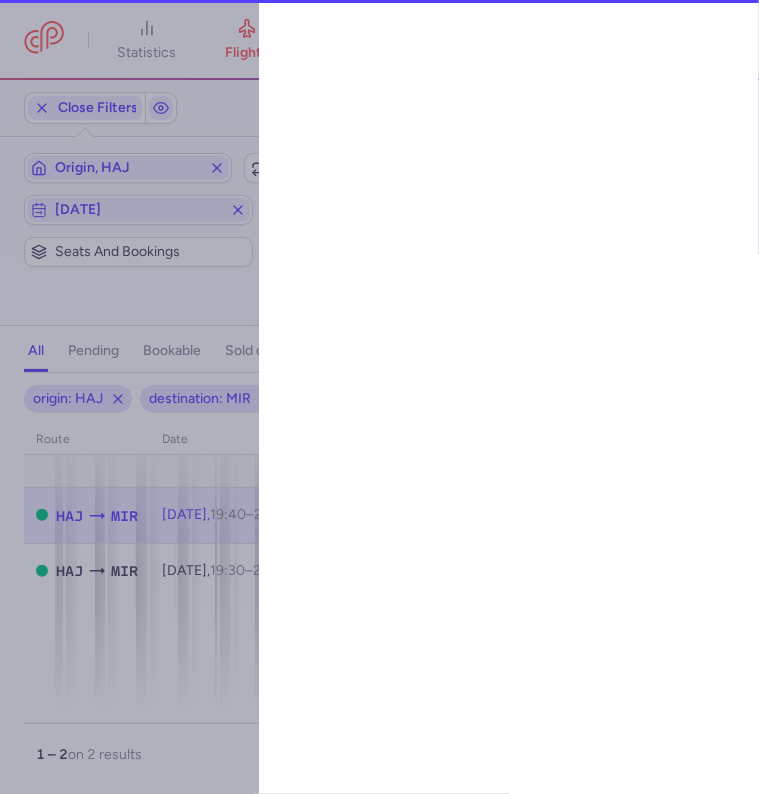 select on "days" 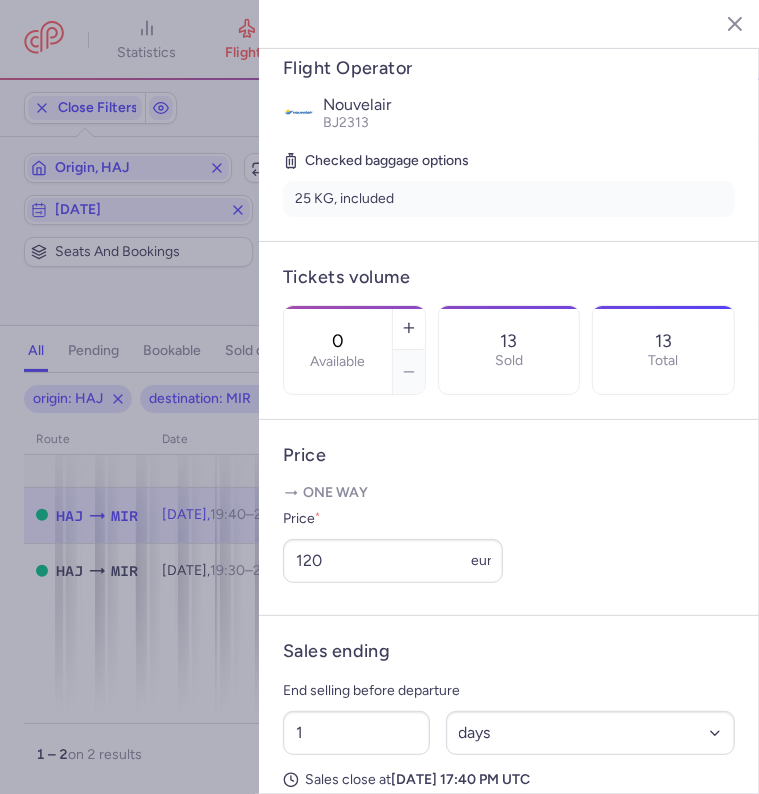 scroll, scrollTop: 0, scrollLeft: 0, axis: both 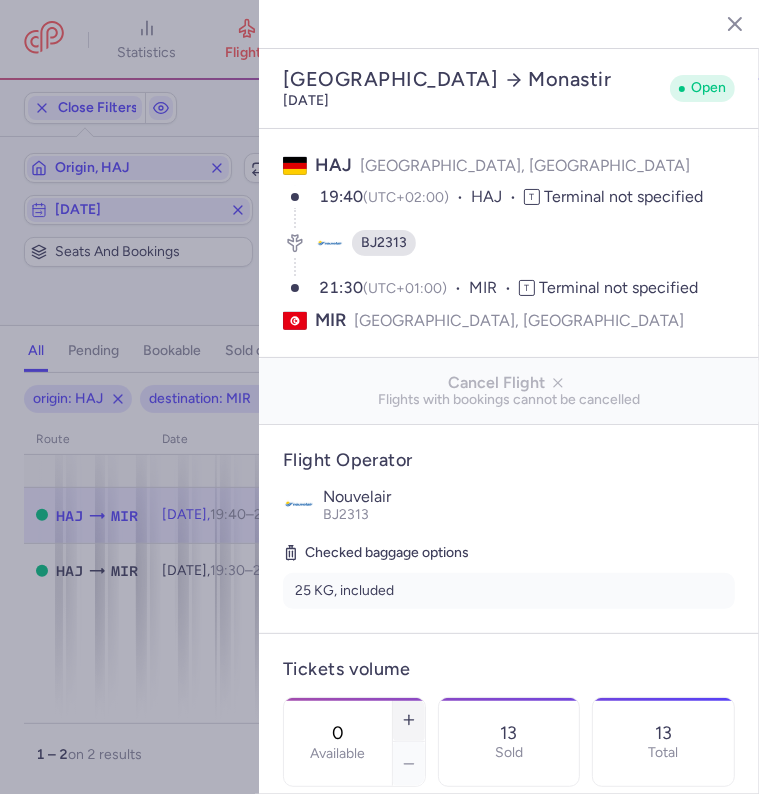 click at bounding box center (409, 720) 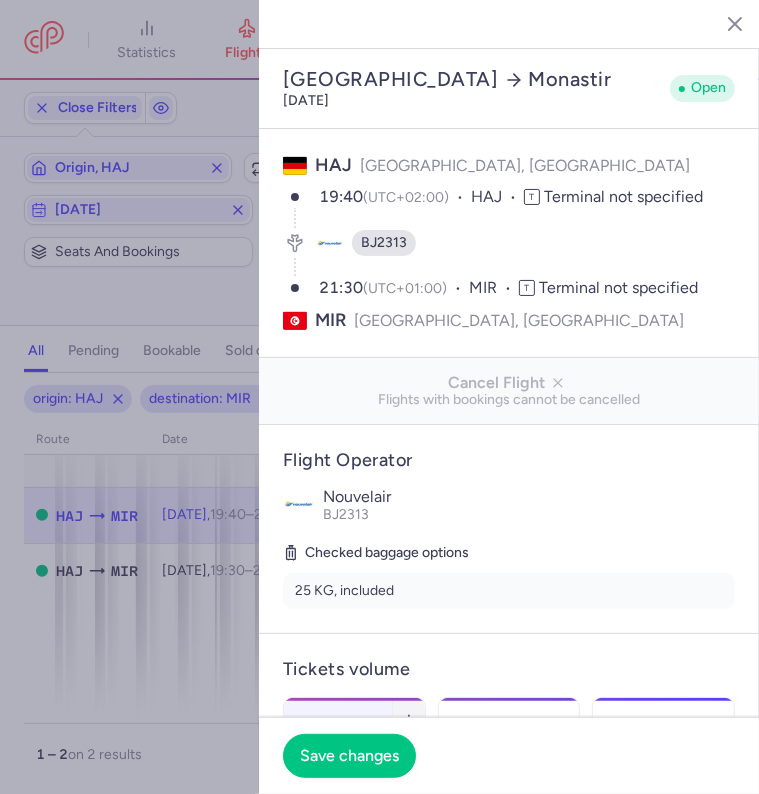 click at bounding box center (409, 720) 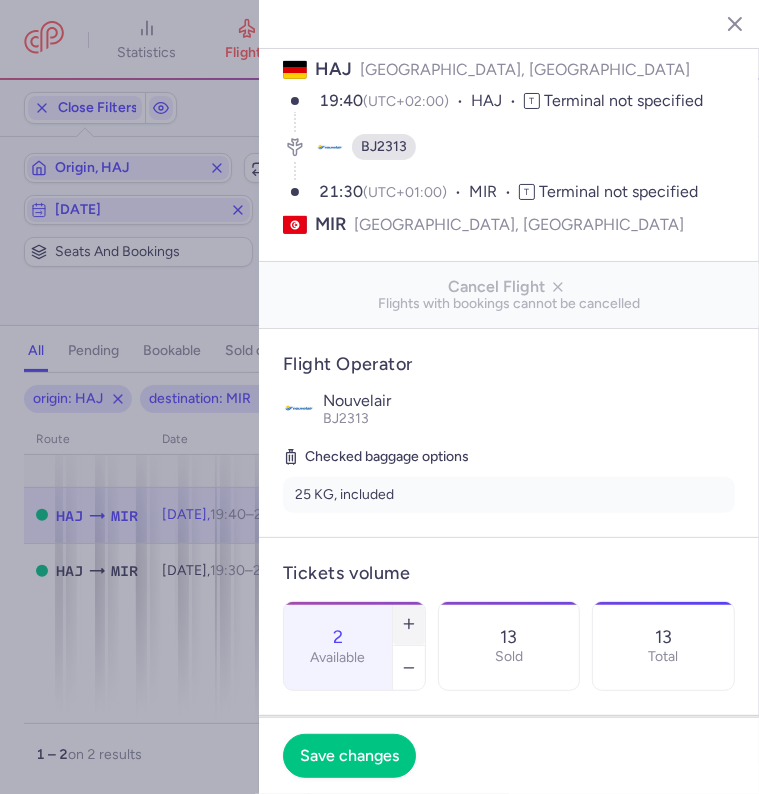 scroll, scrollTop: 132, scrollLeft: 0, axis: vertical 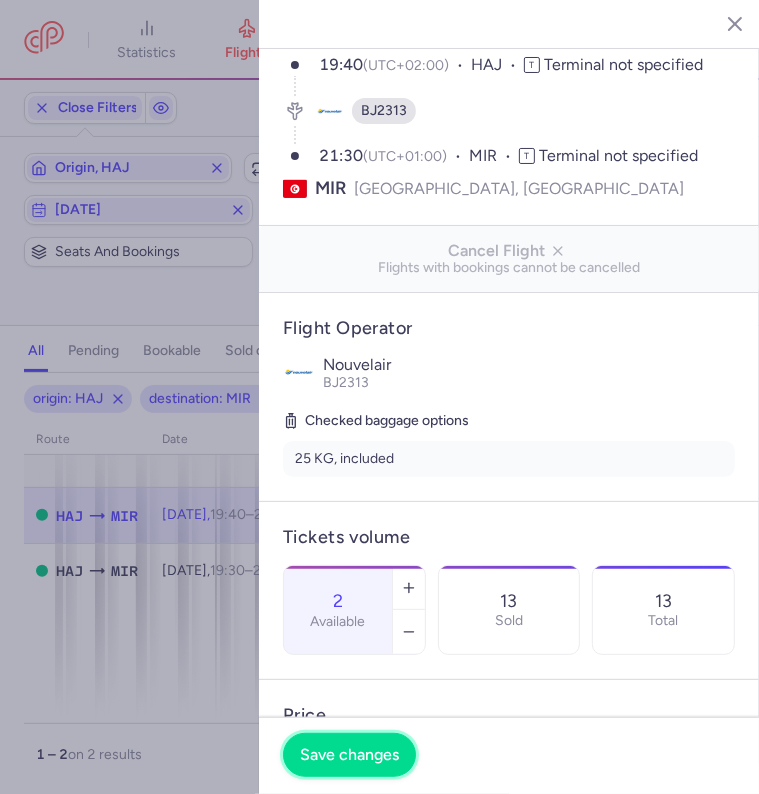 click on "Save changes" at bounding box center (349, 755) 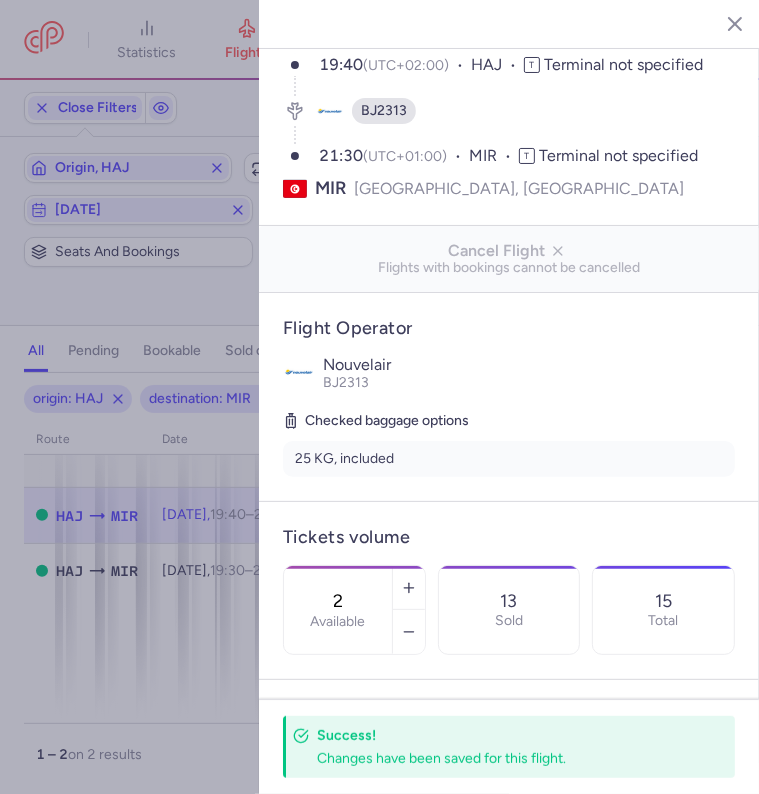 scroll, scrollTop: 78, scrollLeft: 0, axis: vertical 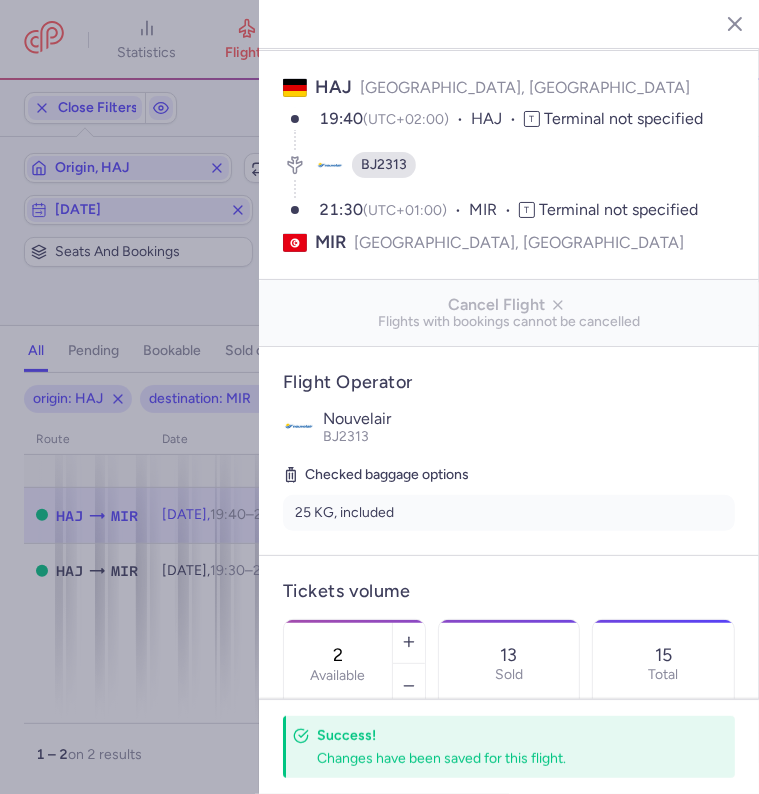 click 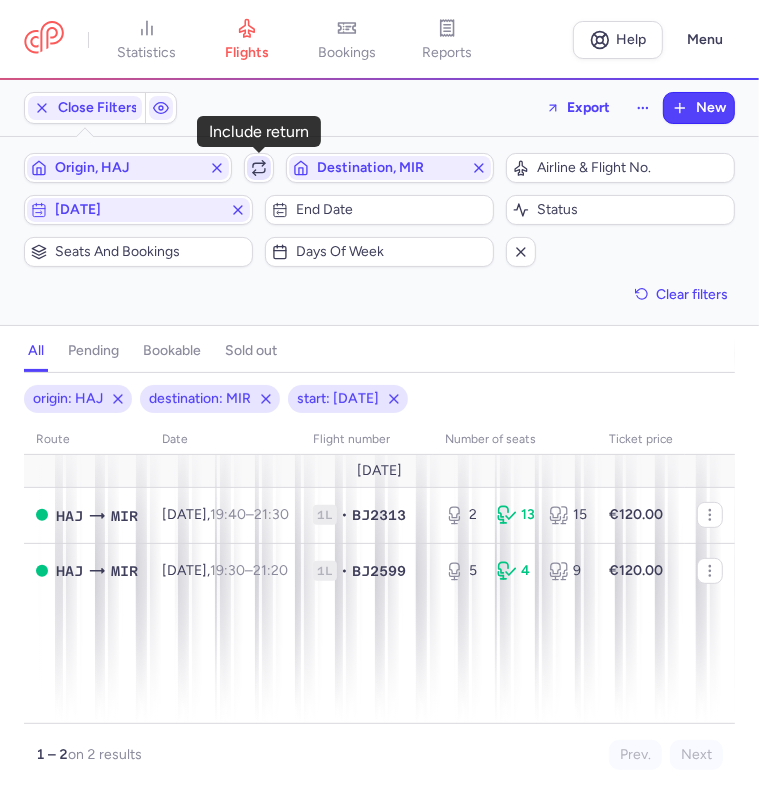 click 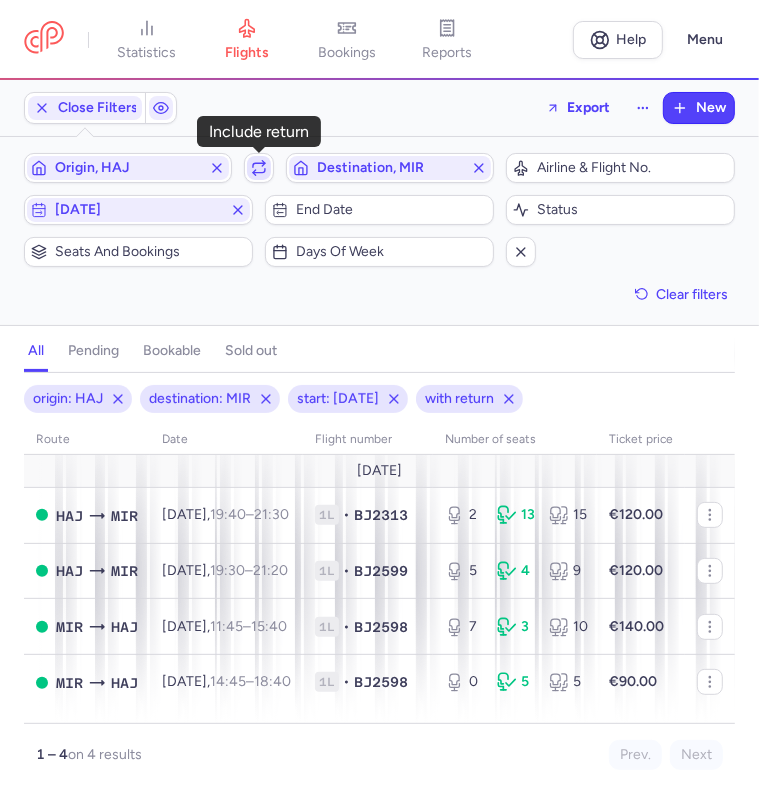 click at bounding box center (259, 168) 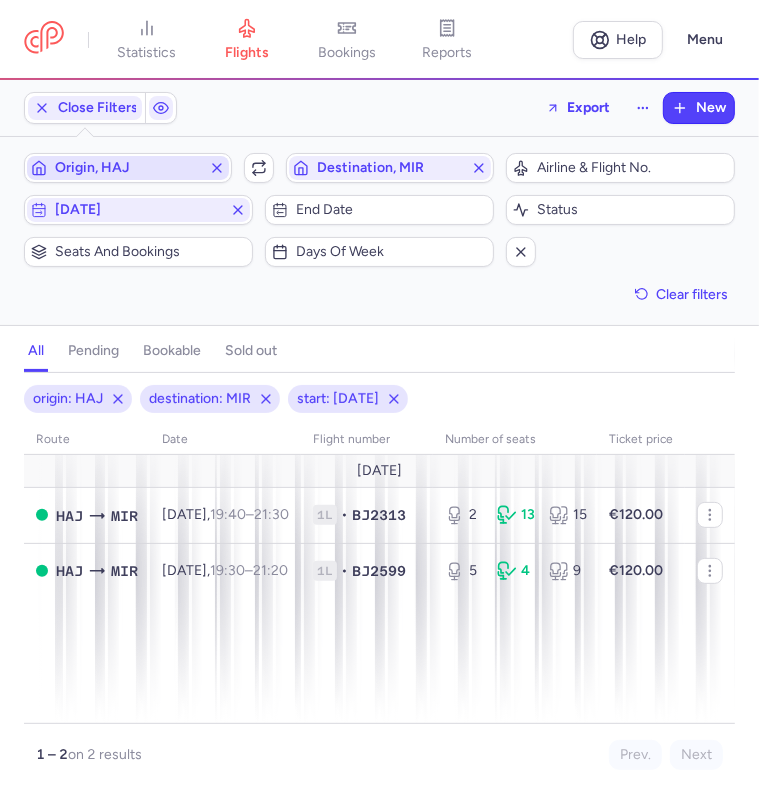 click on "Origin, HAJ" at bounding box center (128, 168) 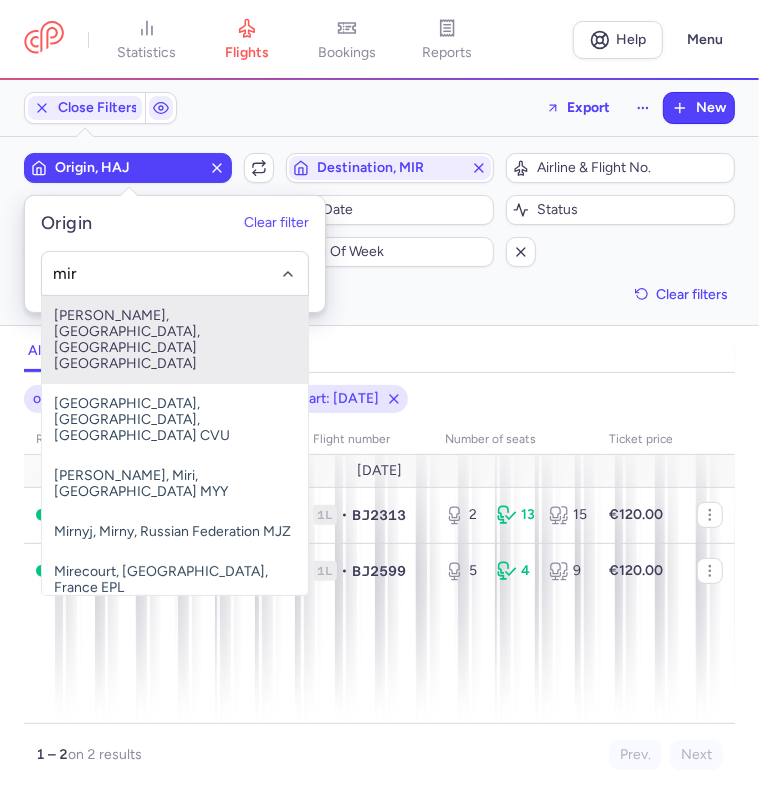 type on "mir" 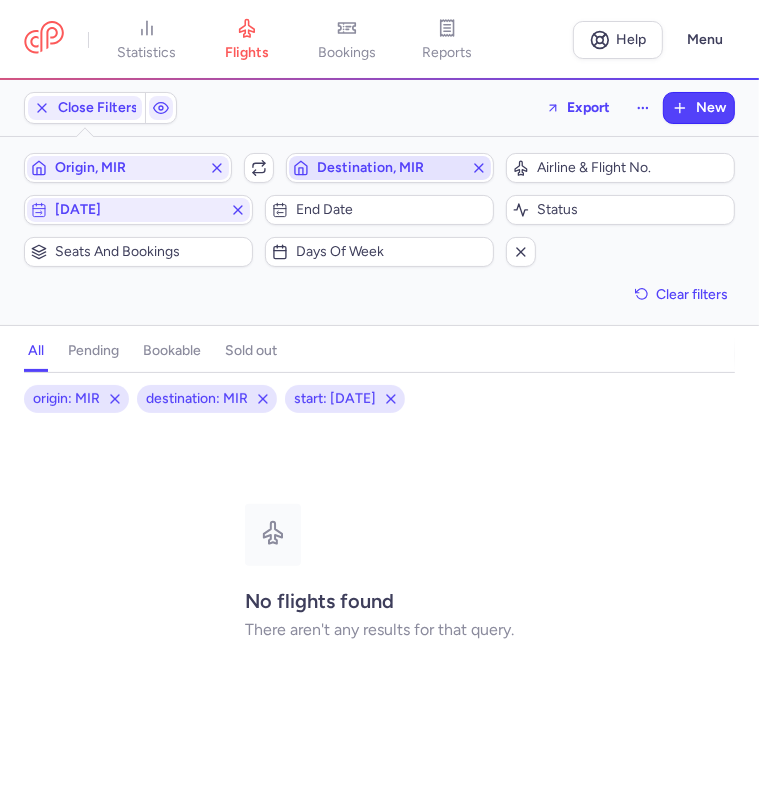 click on "Destination, MIR" at bounding box center (390, 168) 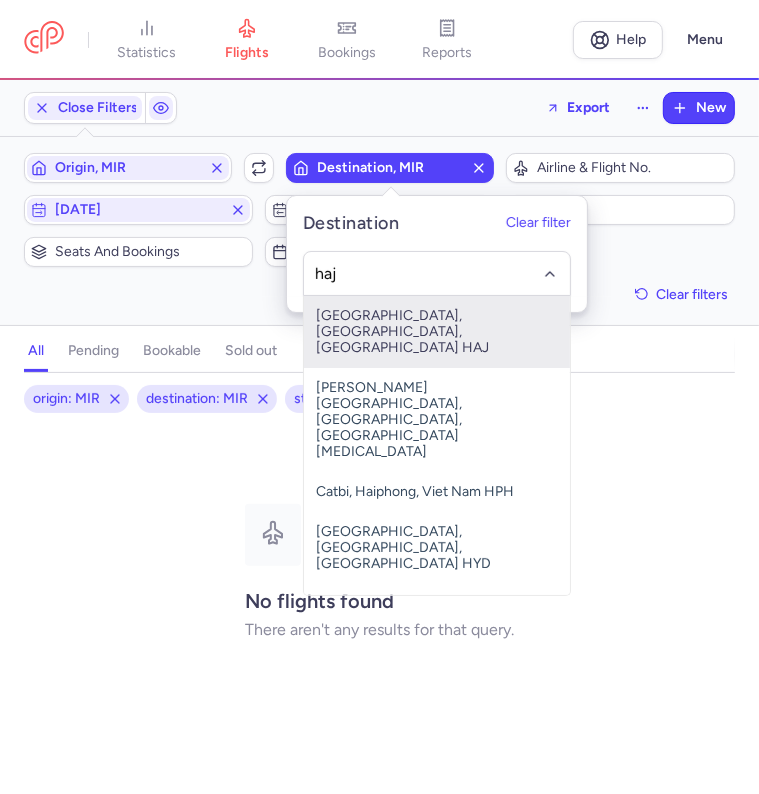 type on "haj" 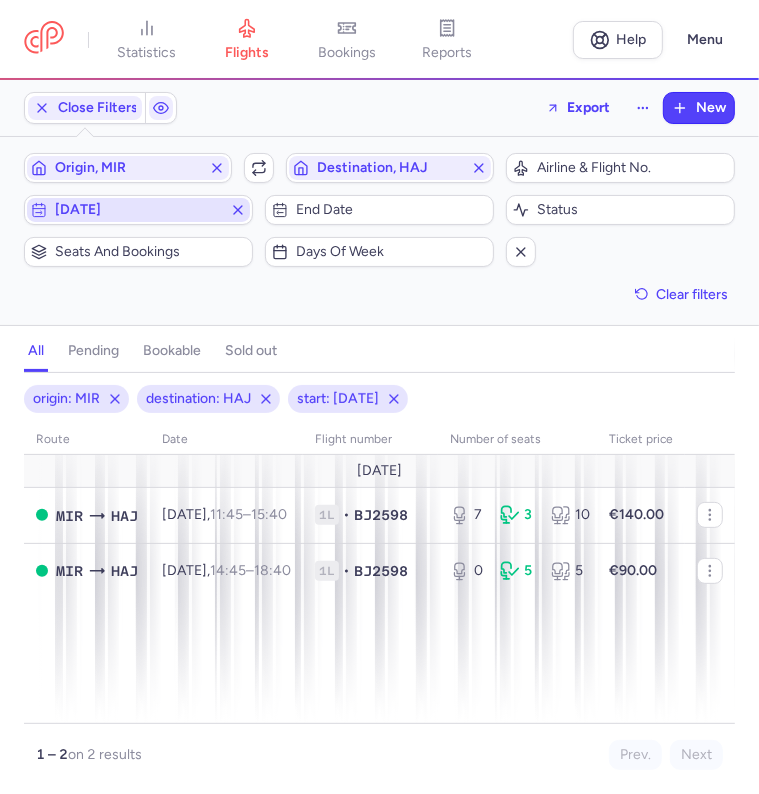 click on "[DATE]" at bounding box center [138, 210] 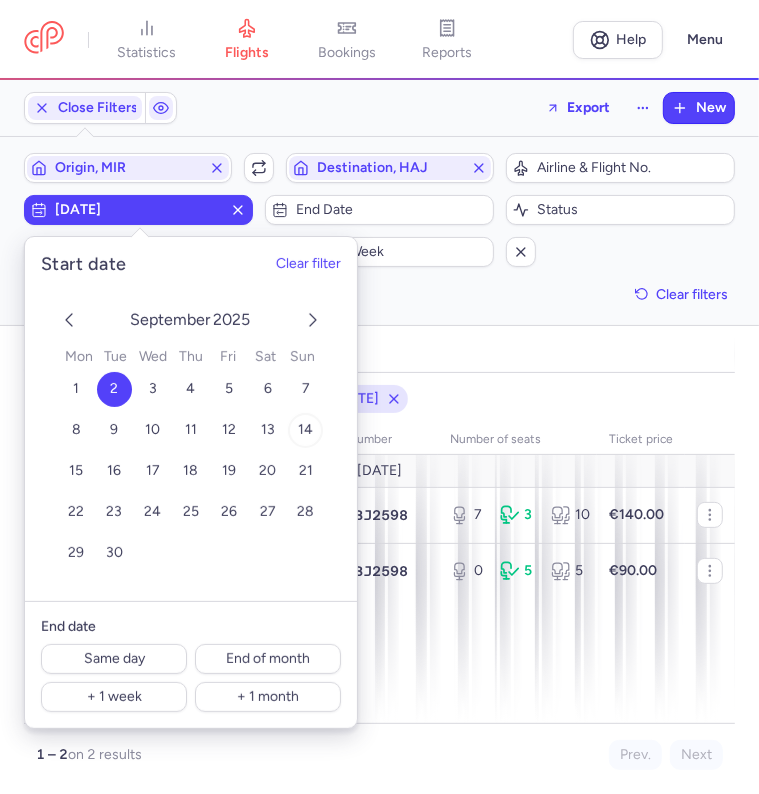 click on "14" at bounding box center (305, 430) 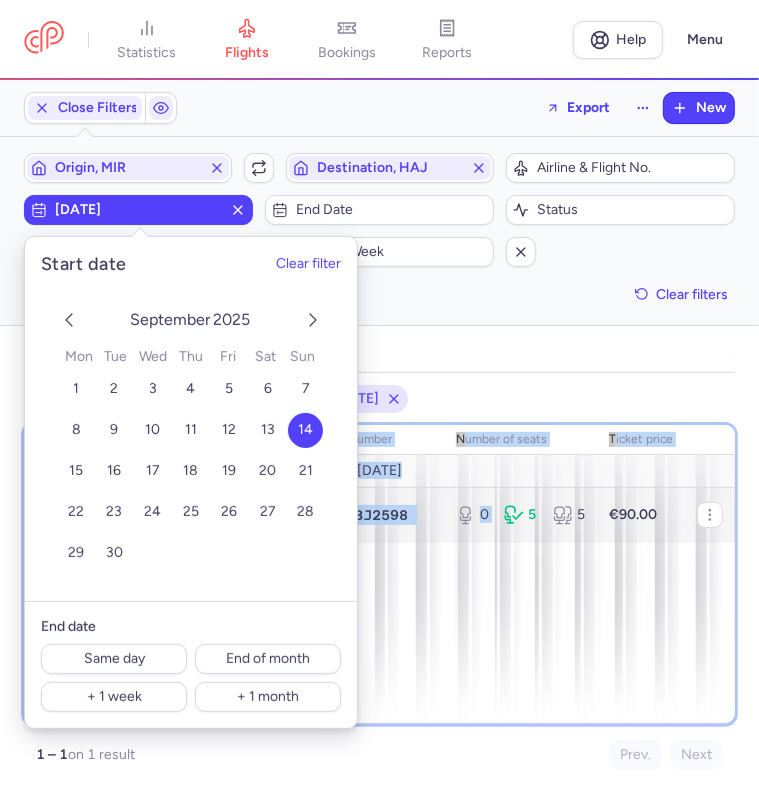 drag, startPoint x: 498, startPoint y: 606, endPoint x: 536, endPoint y: 502, distance: 110.724884 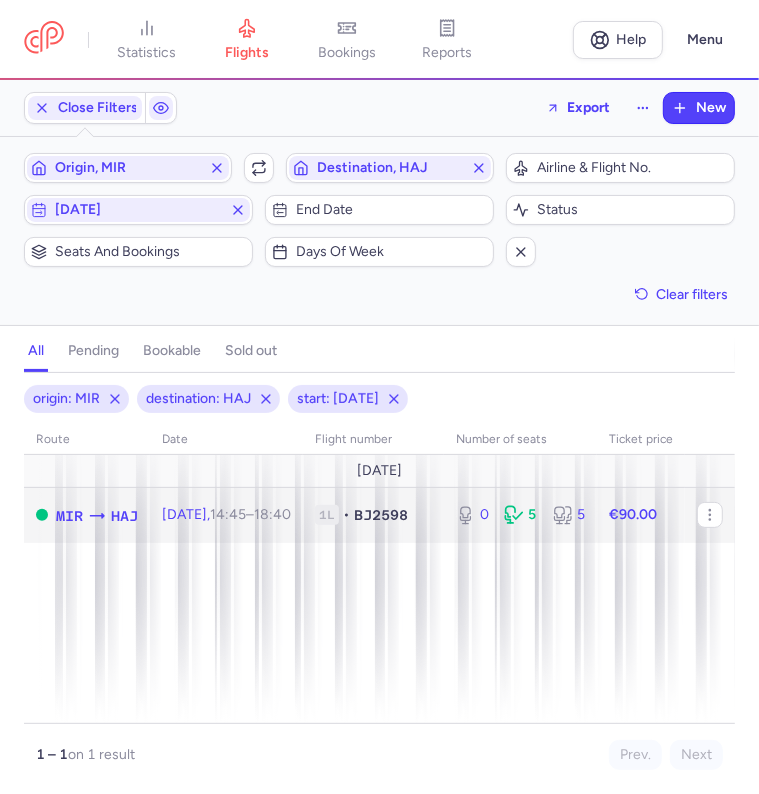drag, startPoint x: 536, startPoint y: 502, endPoint x: 480, endPoint y: 521, distance: 59.135437 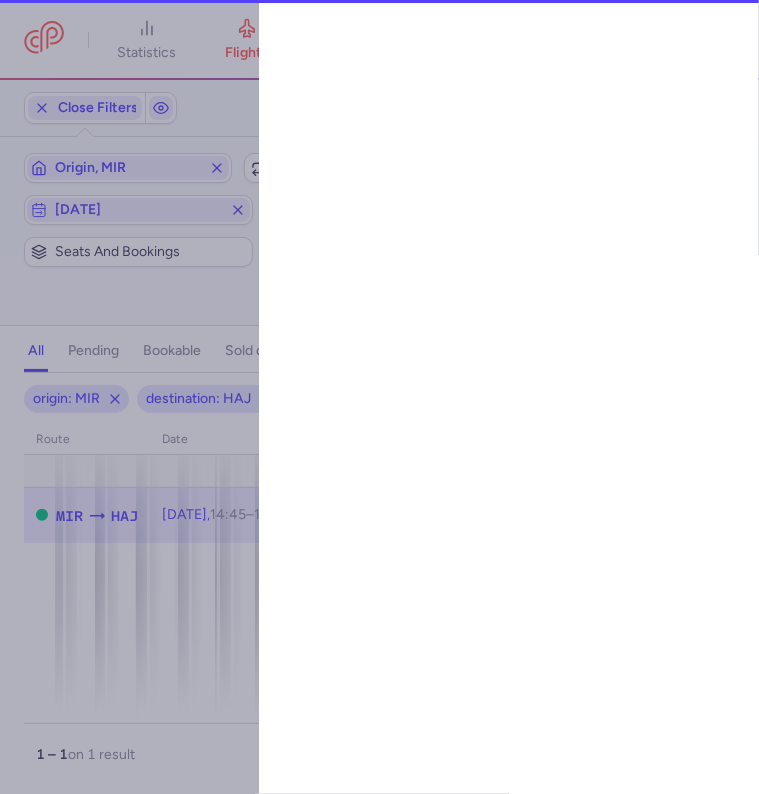select on "days" 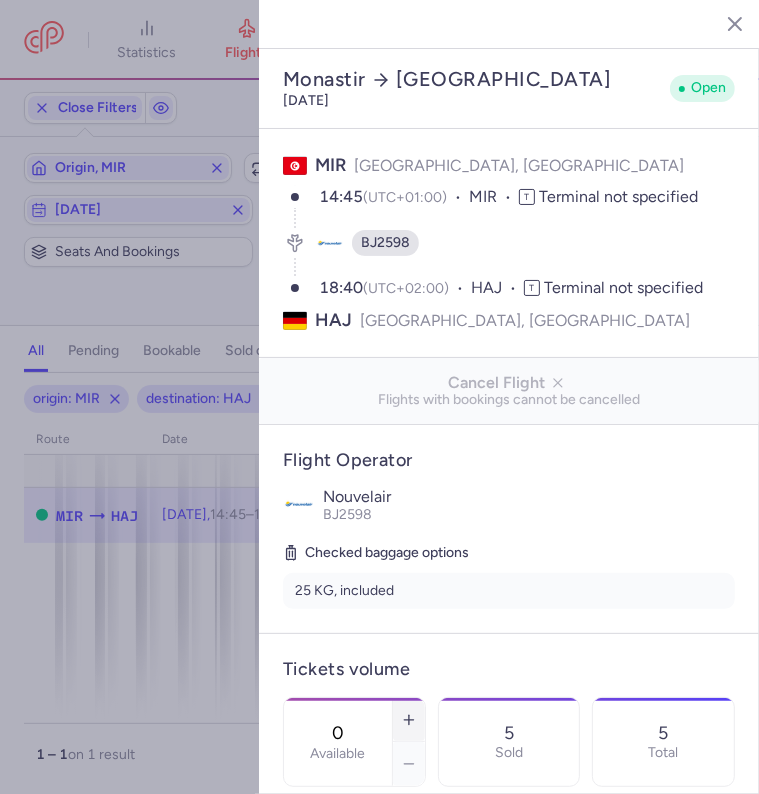 click 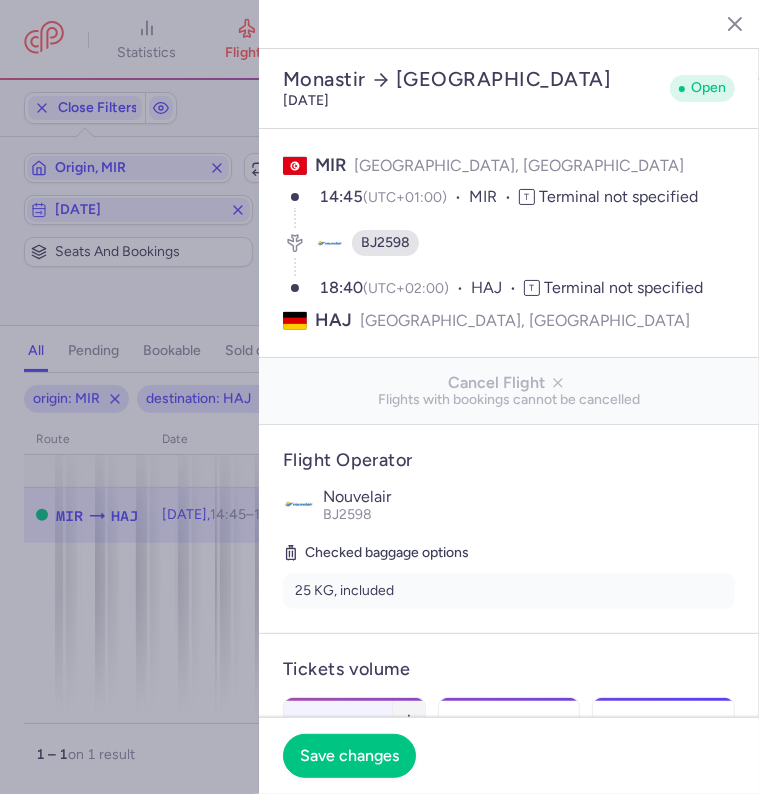 click 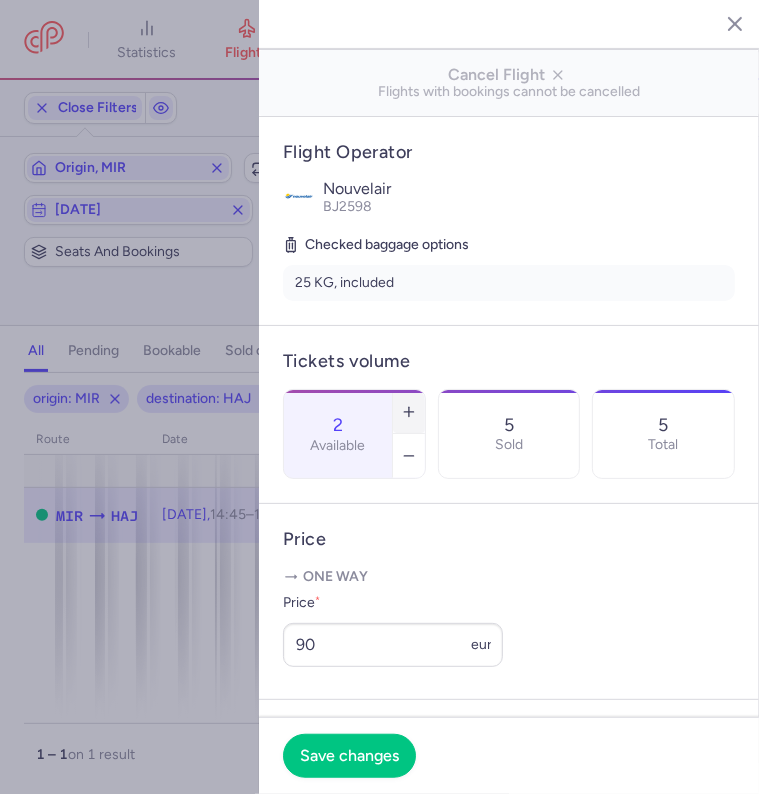 scroll, scrollTop: 316, scrollLeft: 0, axis: vertical 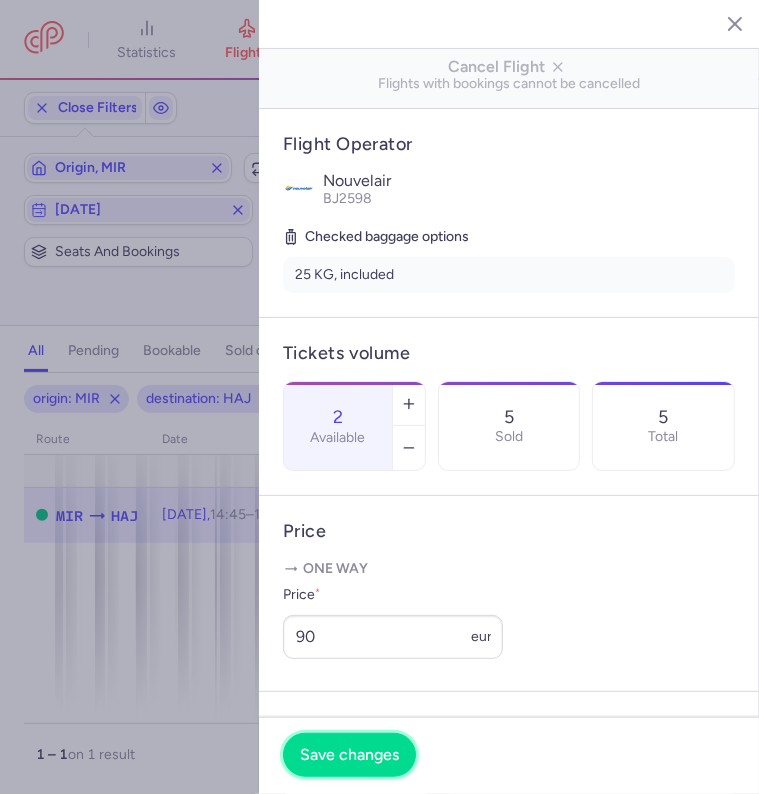 click on "Save changes" at bounding box center (349, 755) 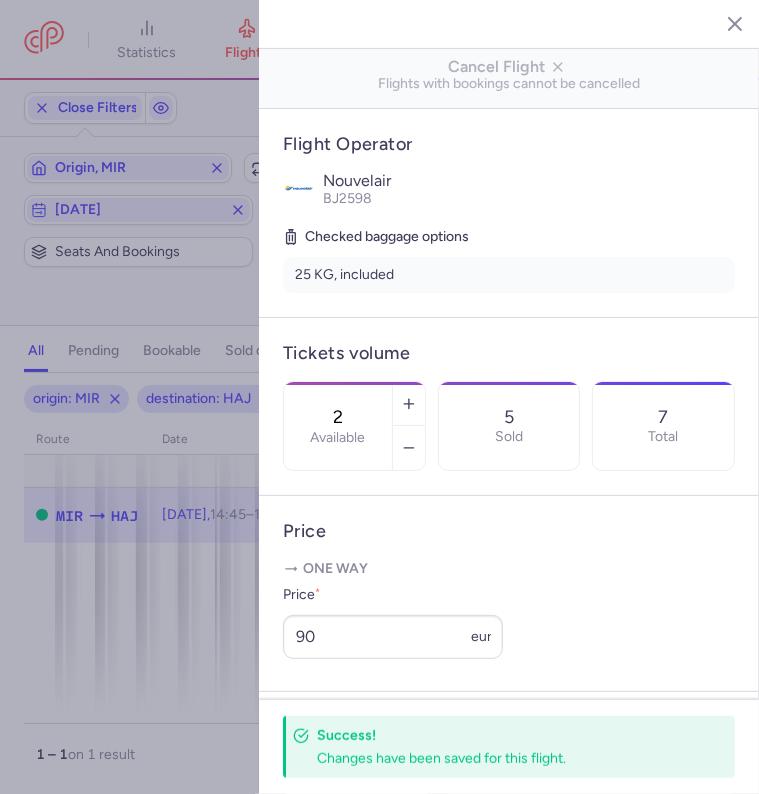 click at bounding box center [720, 23] 